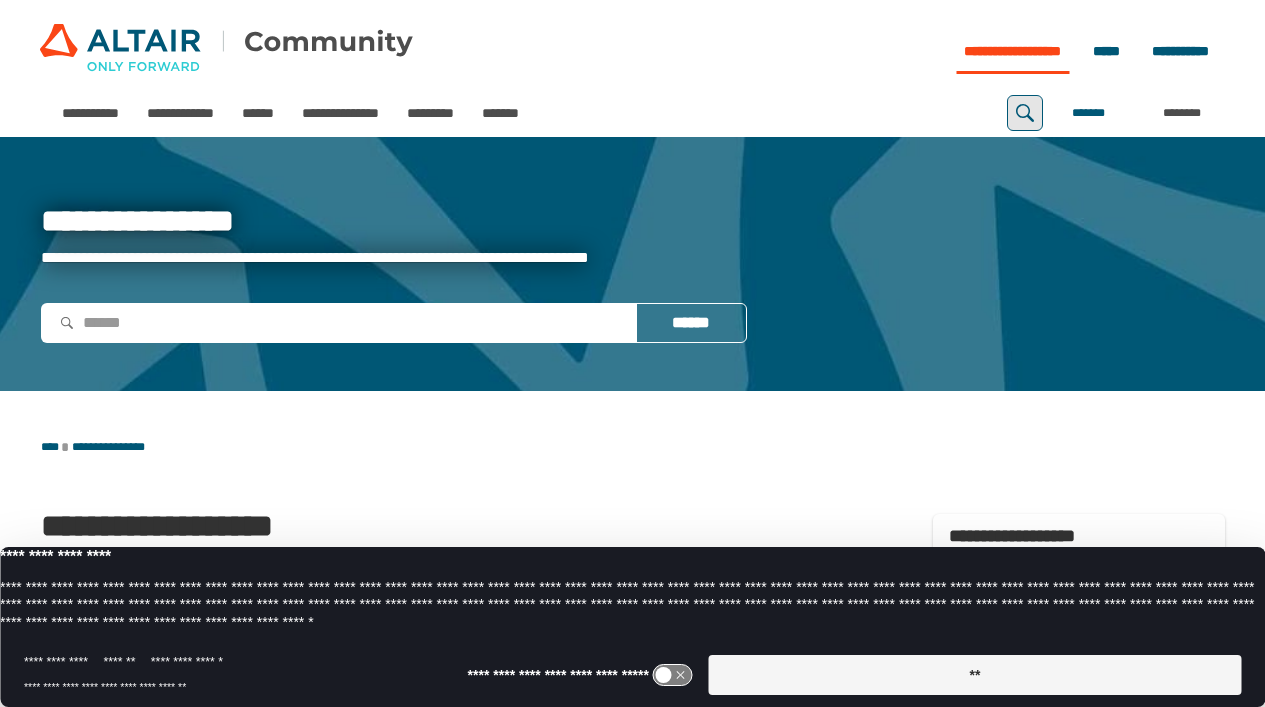 type 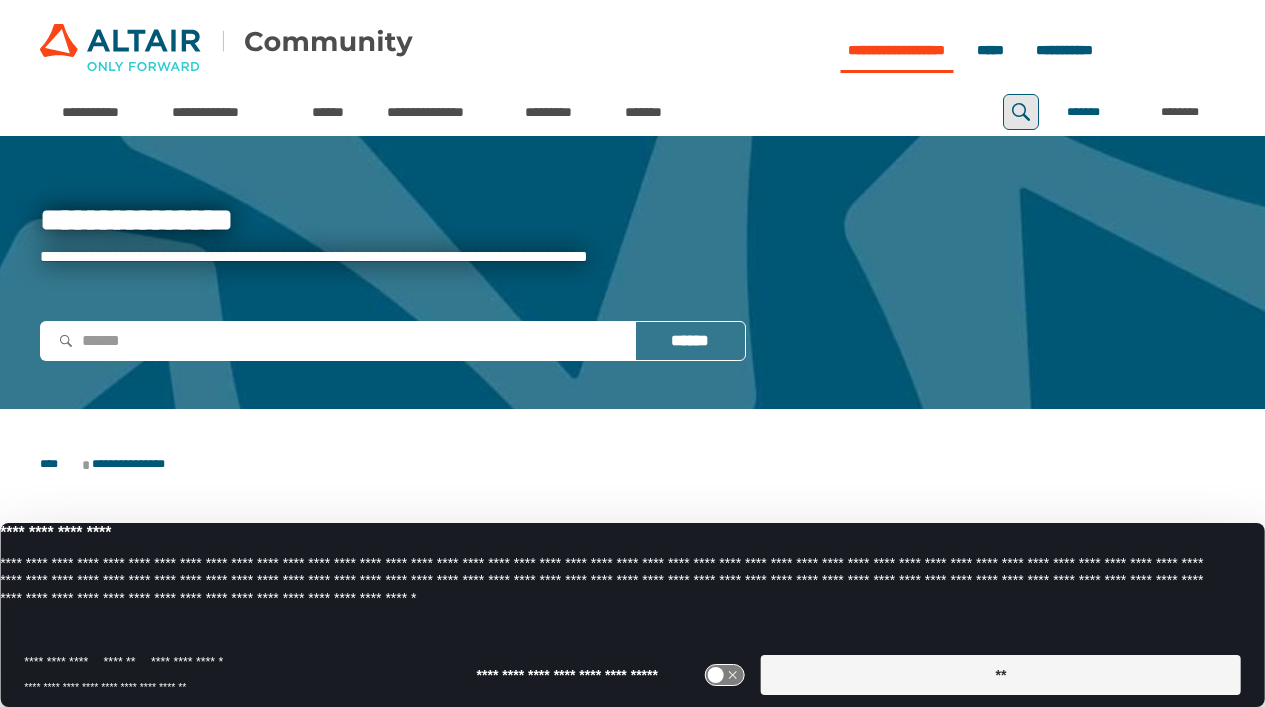 scroll, scrollTop: 0, scrollLeft: 0, axis: both 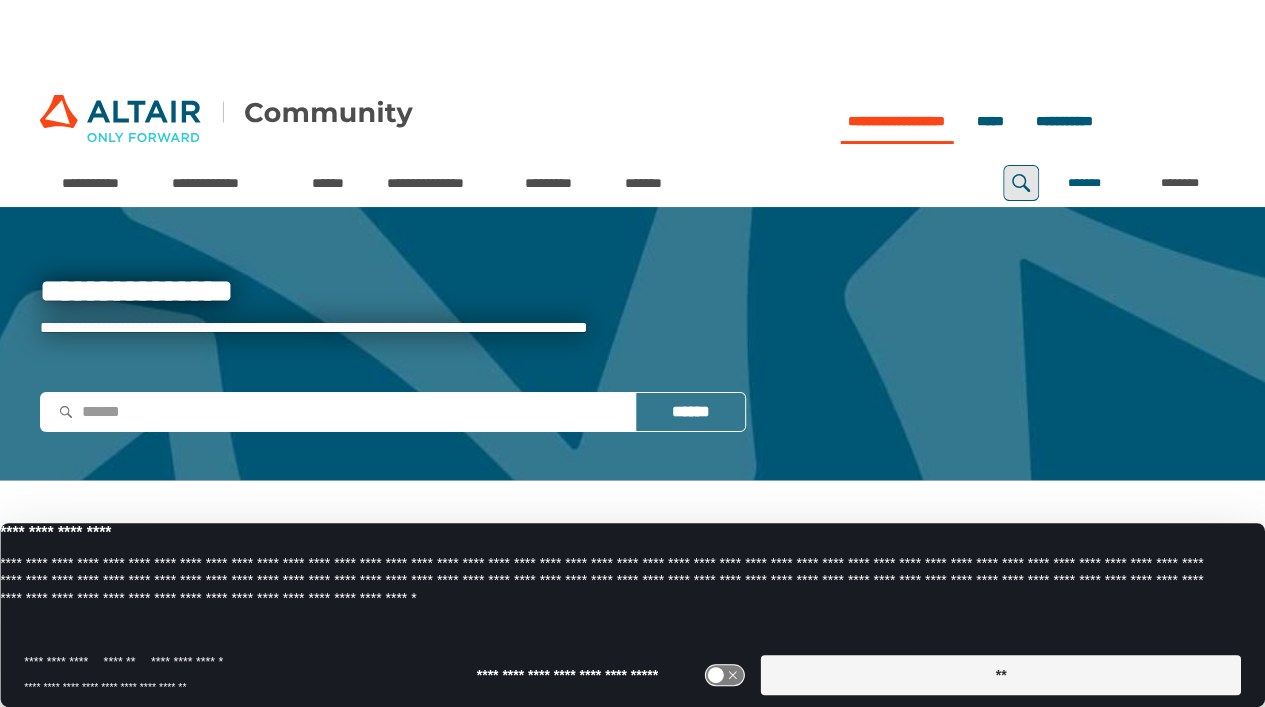 click on "**********" at bounding box center [632, 343] 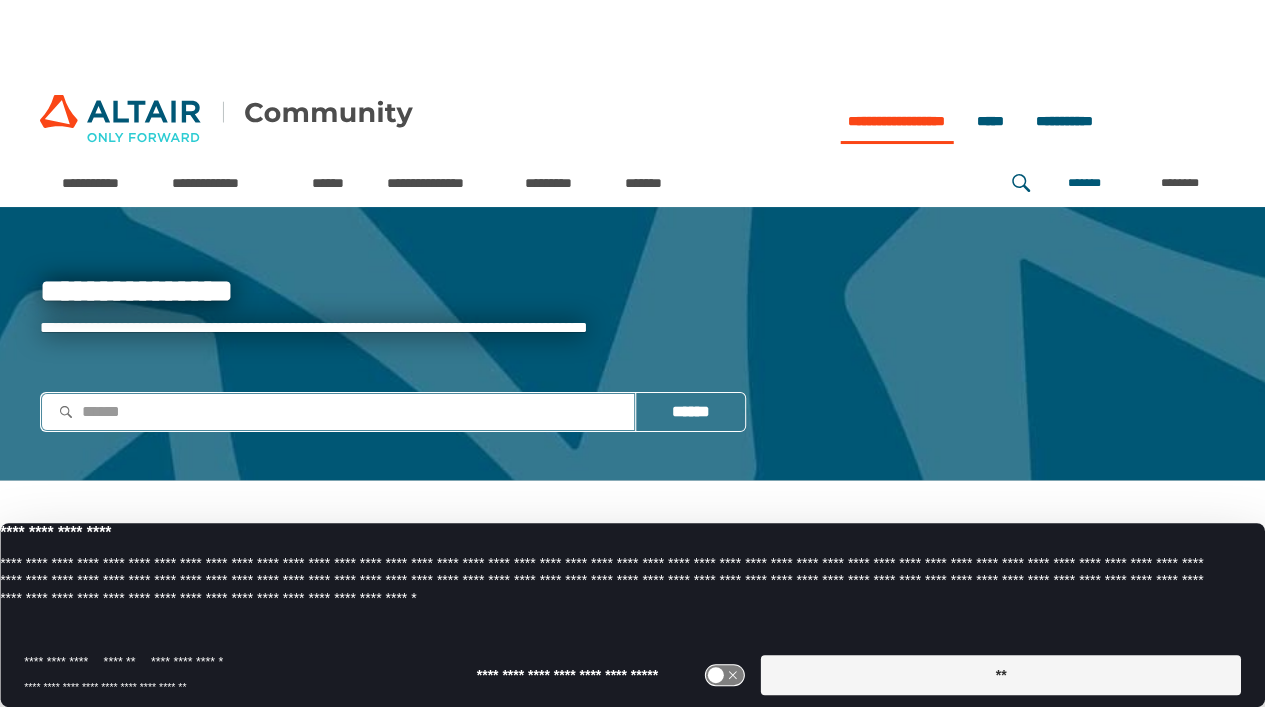 click at bounding box center (338, 412) 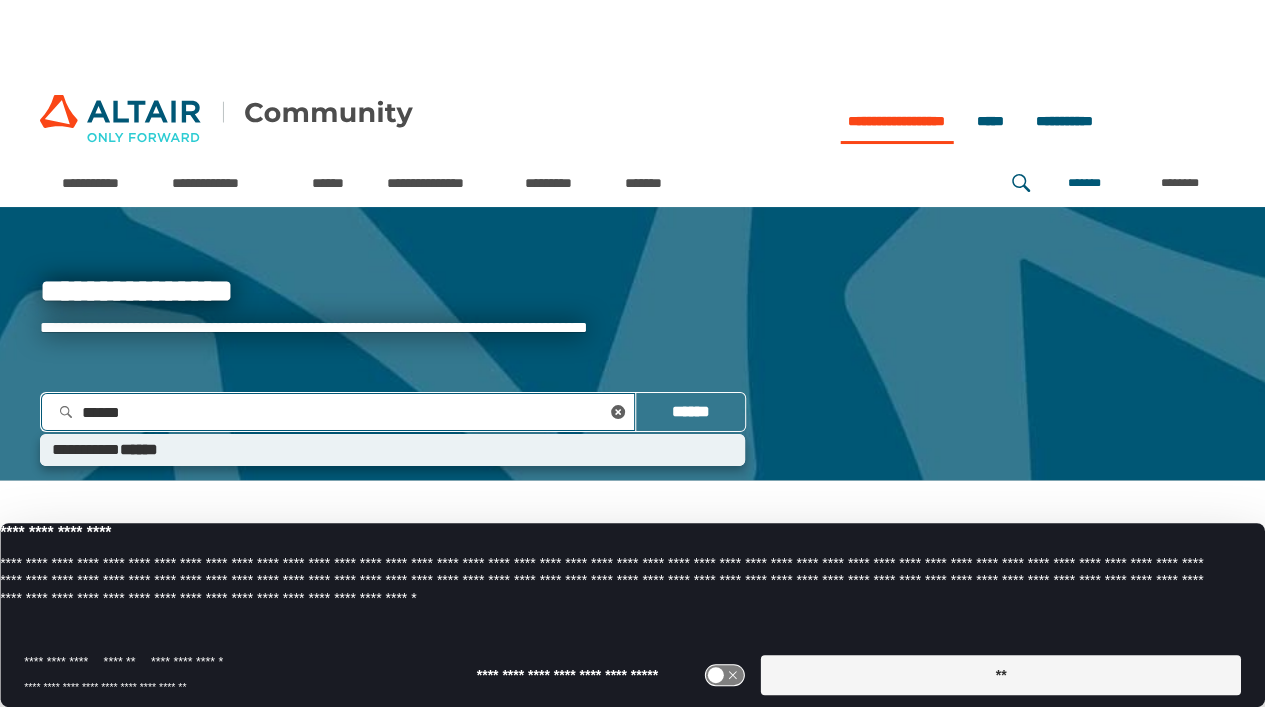 type on "*******" 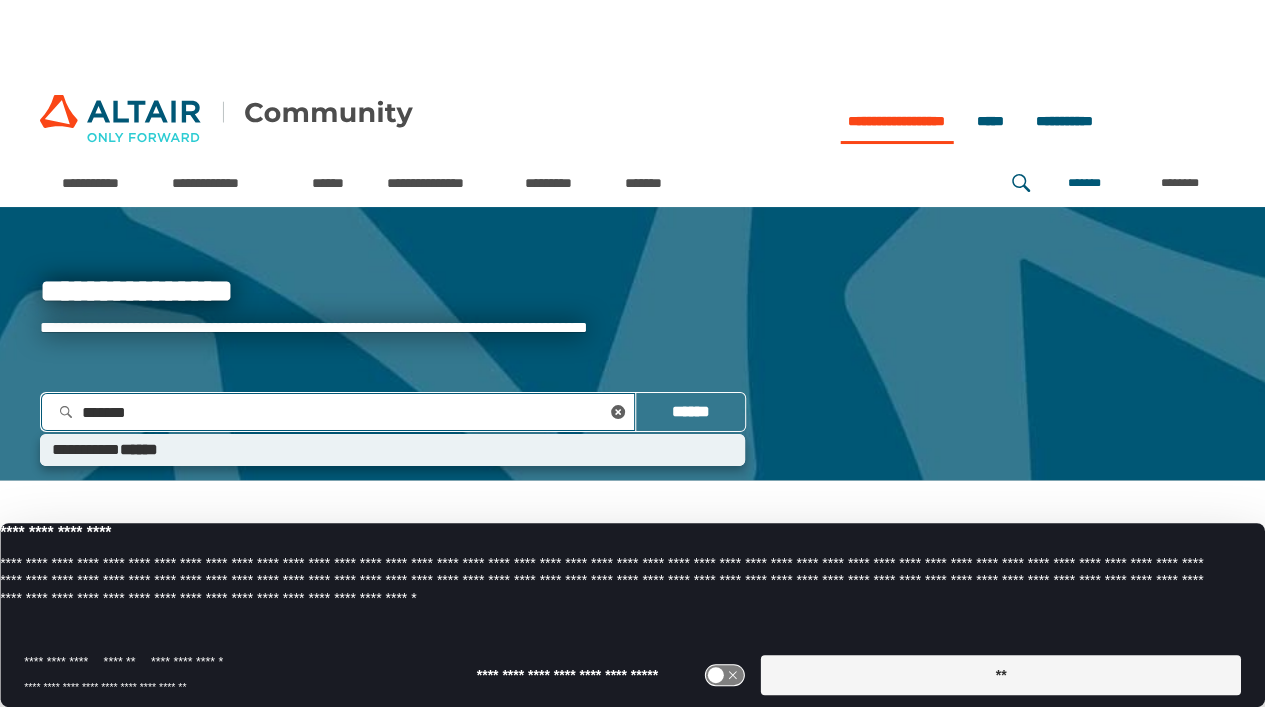 type 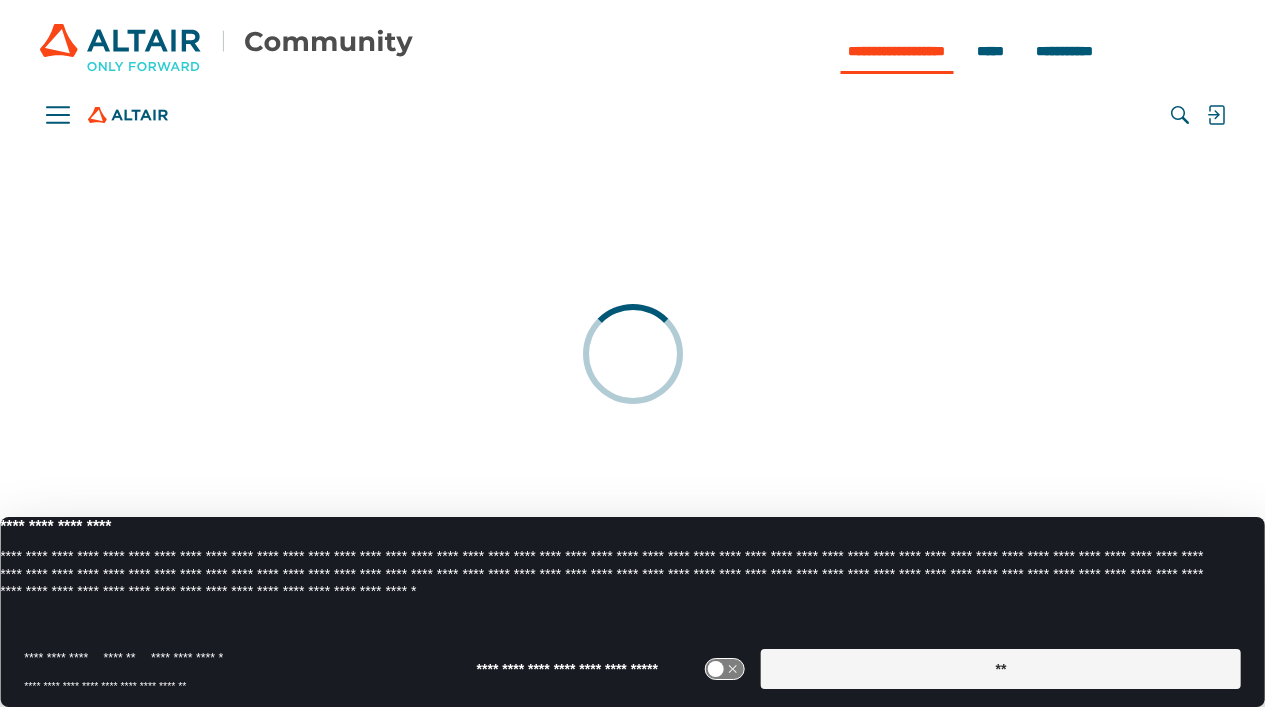 scroll, scrollTop: 0, scrollLeft: 0, axis: both 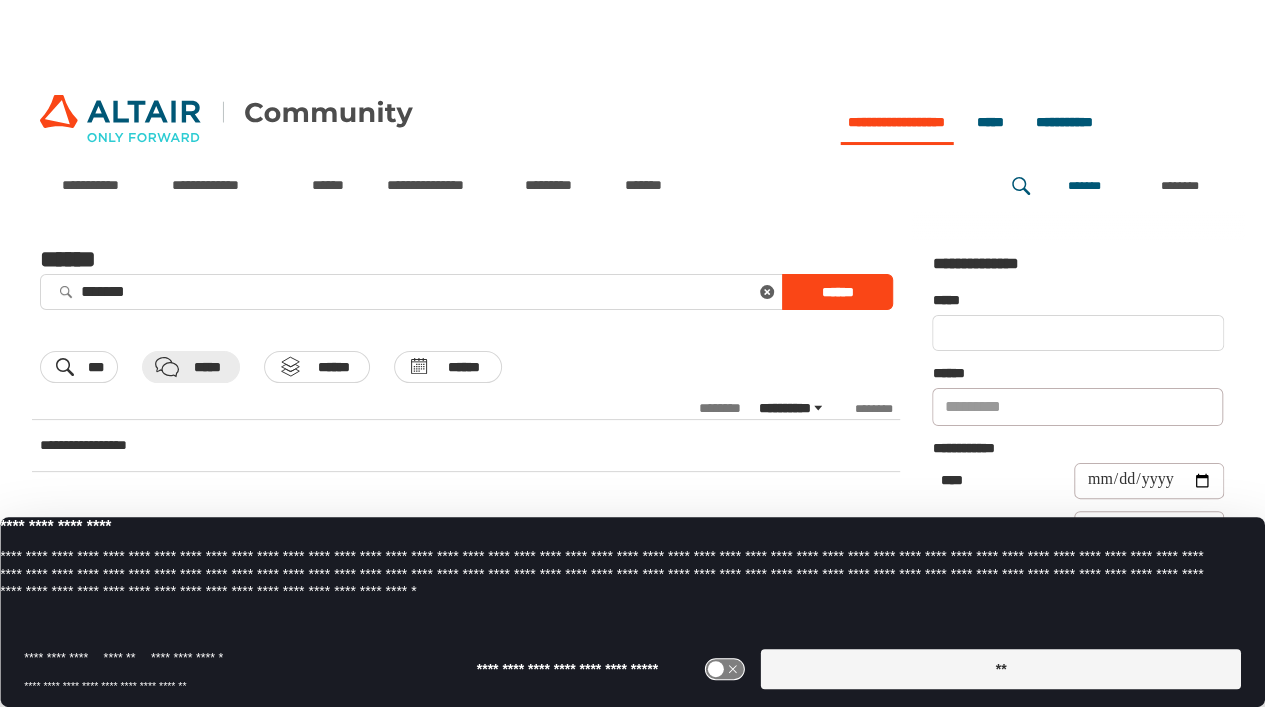 click on "**" at bounding box center [1001, 669] 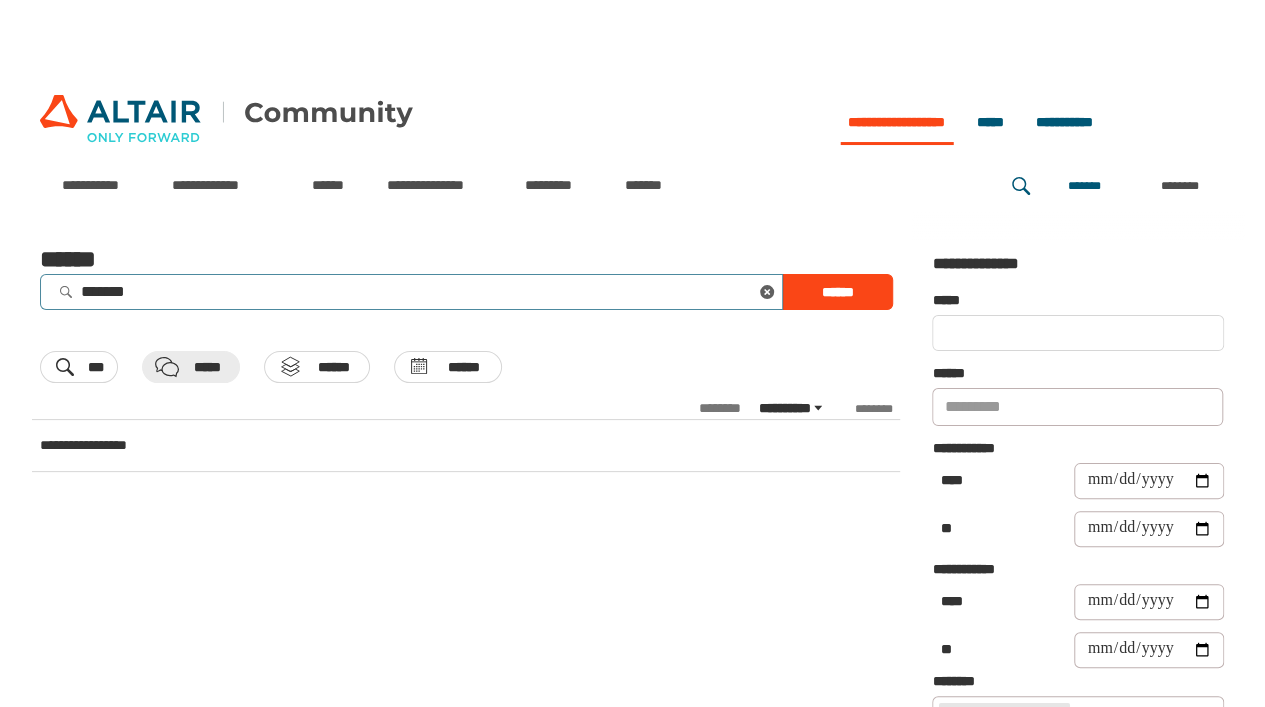click on "*******" at bounding box center (411, 291) 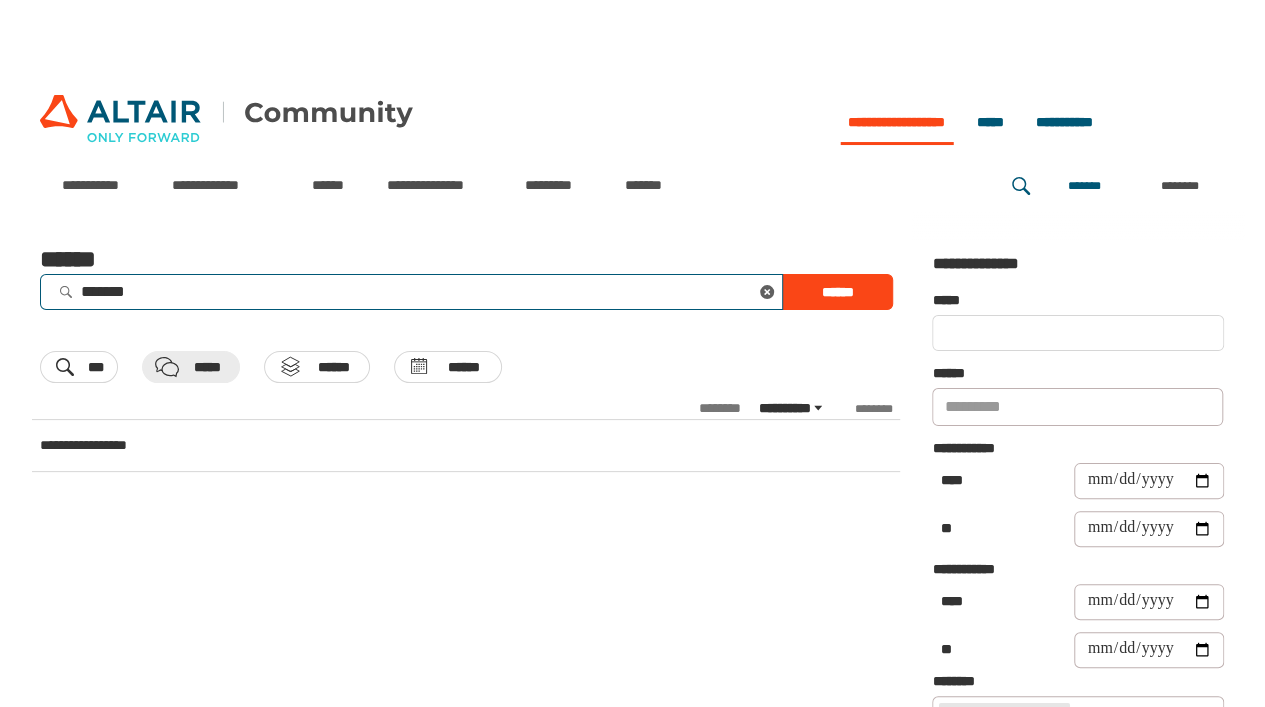 click on "*******" at bounding box center [411, 291] 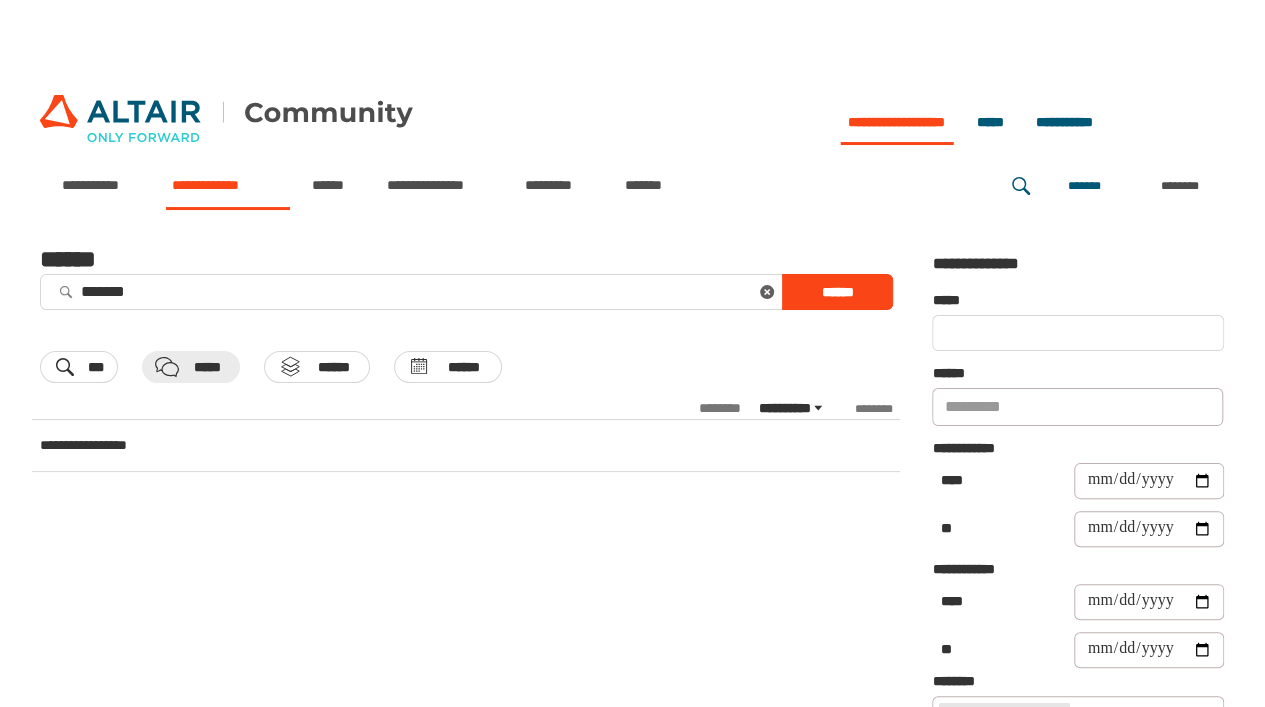 click on "**********" at bounding box center [228, 185] 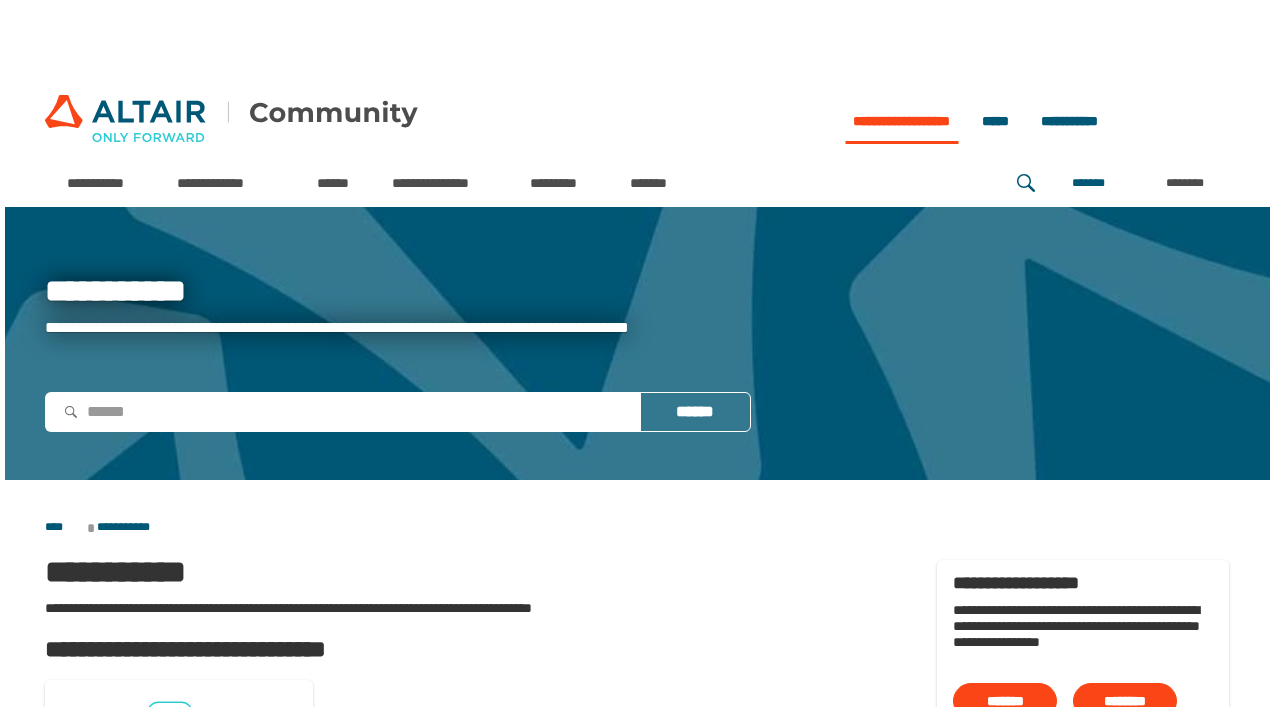 scroll, scrollTop: 0, scrollLeft: 0, axis: both 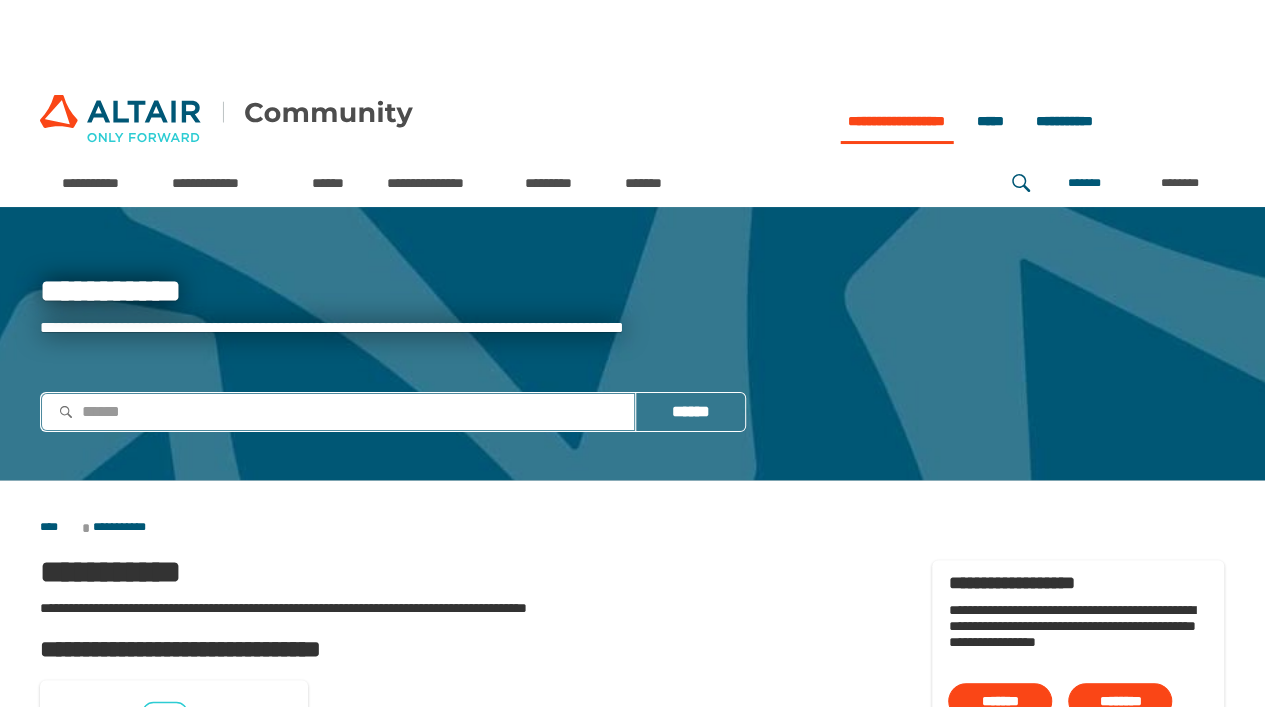 click on "******" at bounding box center (338, 412) 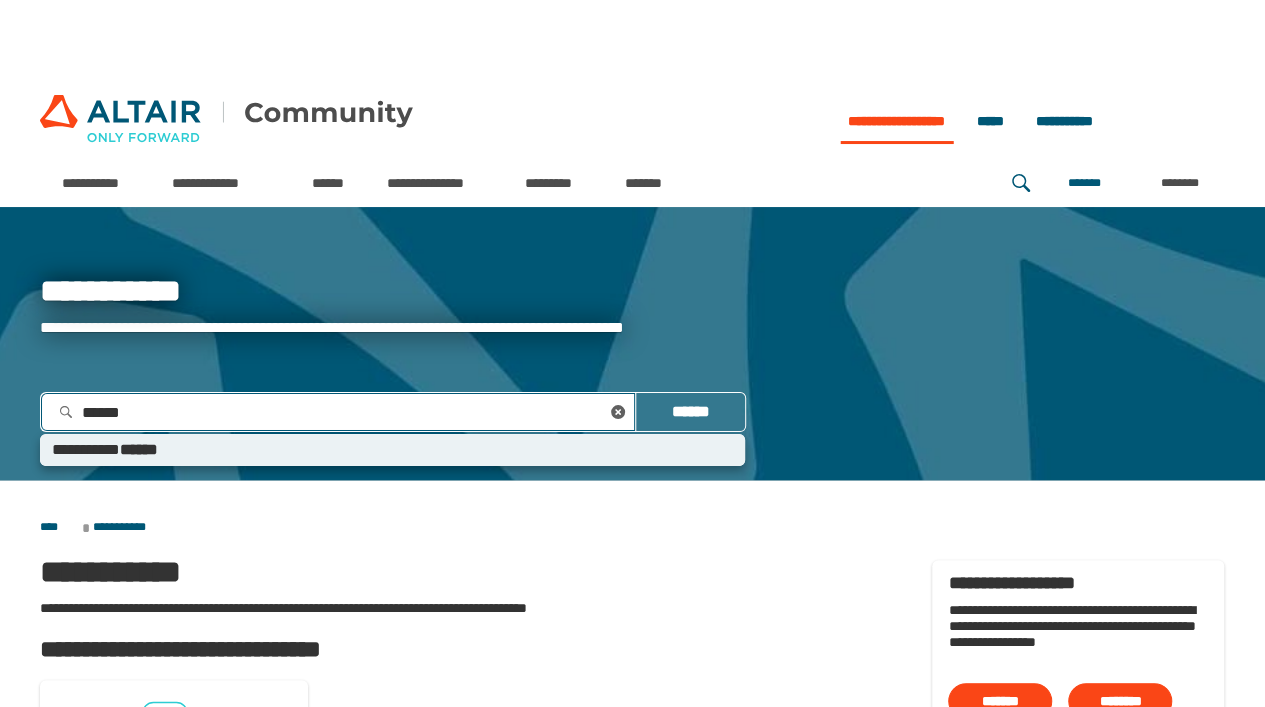 type on "*******" 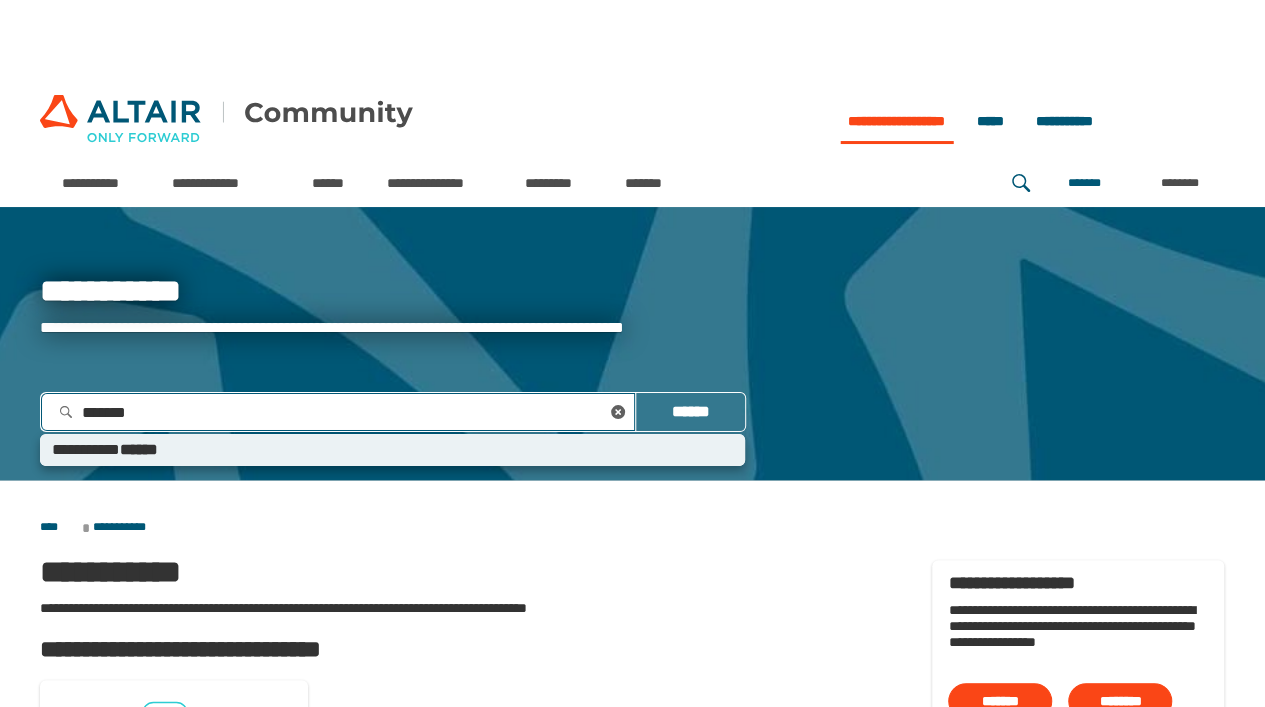 type 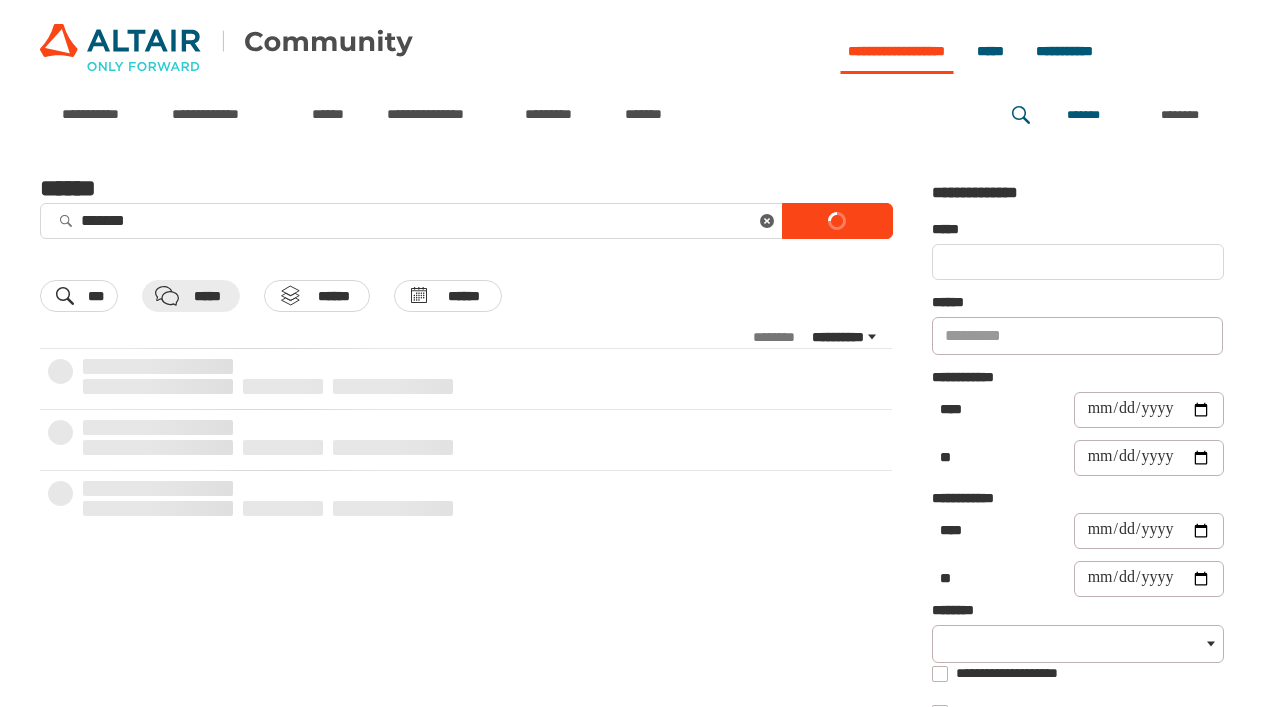 scroll, scrollTop: 0, scrollLeft: 0, axis: both 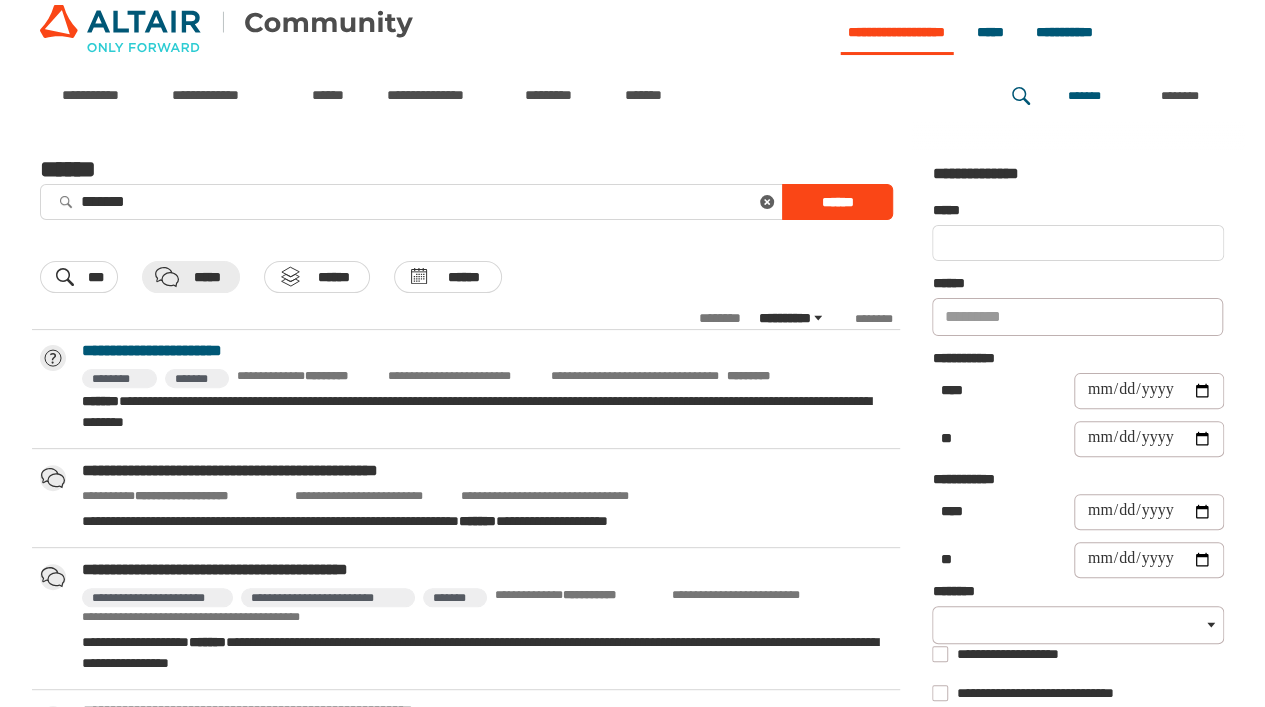 click on "**********" at bounding box center (487, 351) 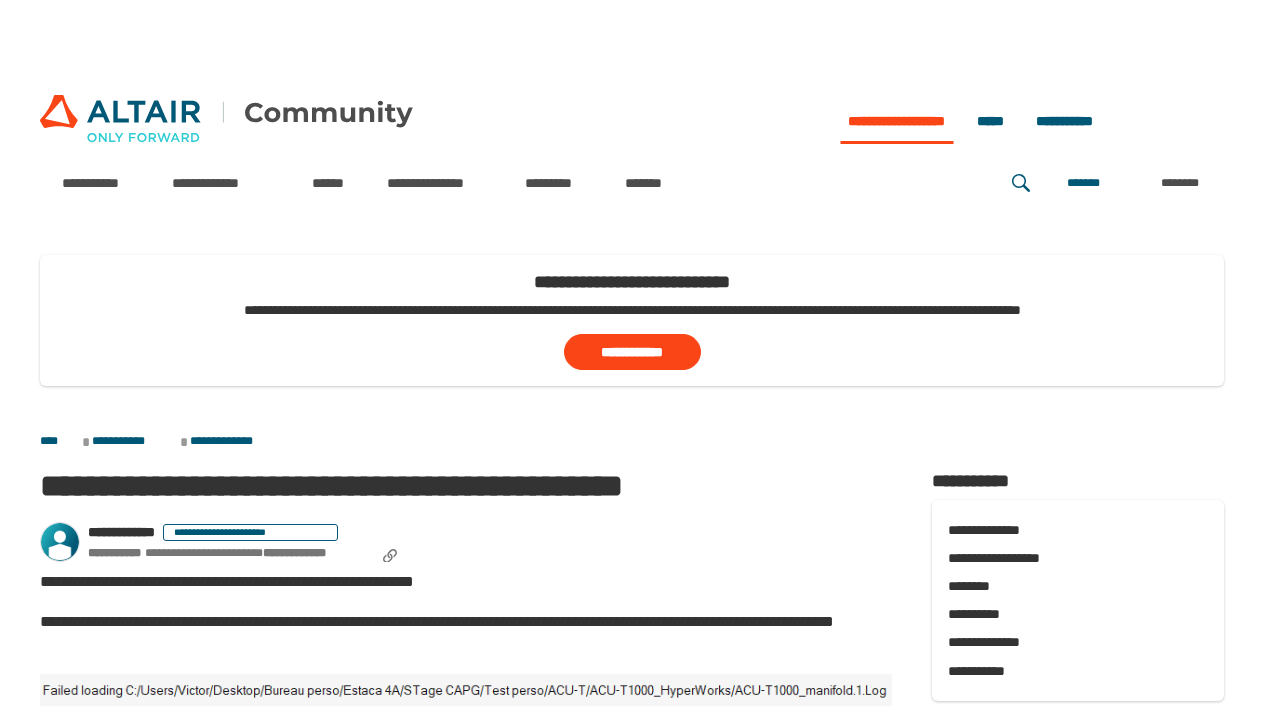 scroll, scrollTop: 0, scrollLeft: 0, axis: both 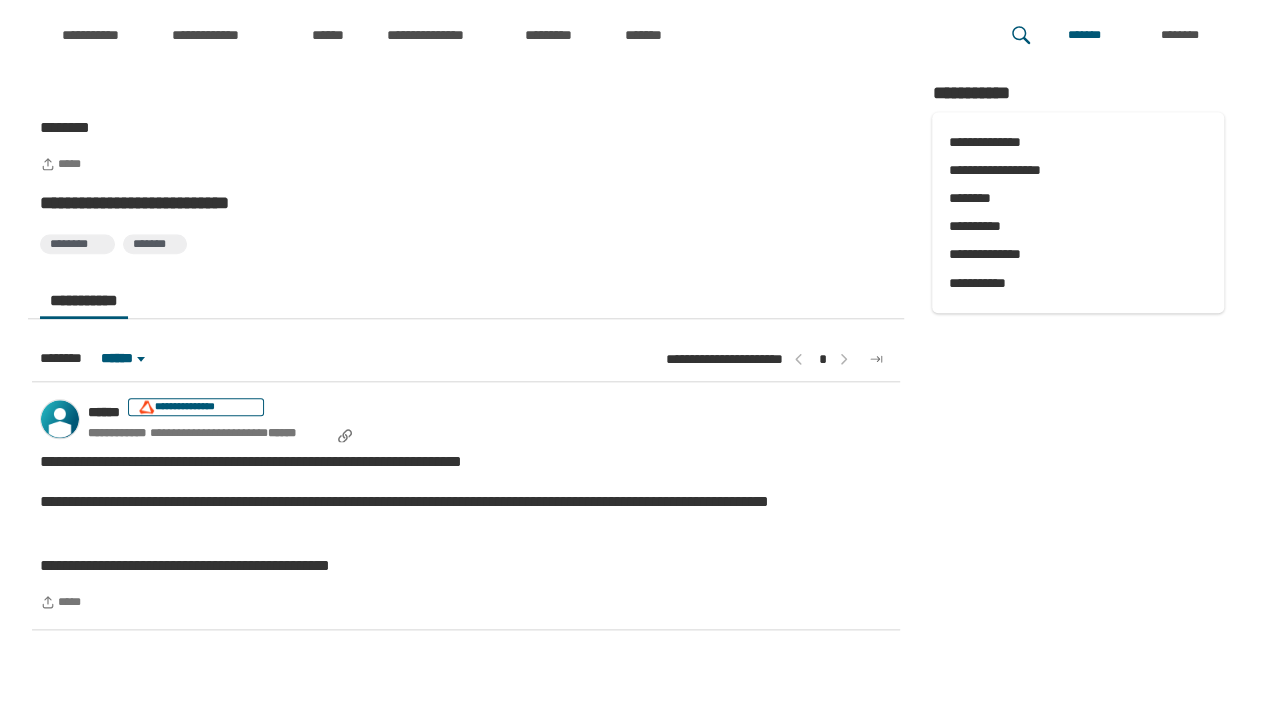 click on "**********" at bounding box center [466, 514] 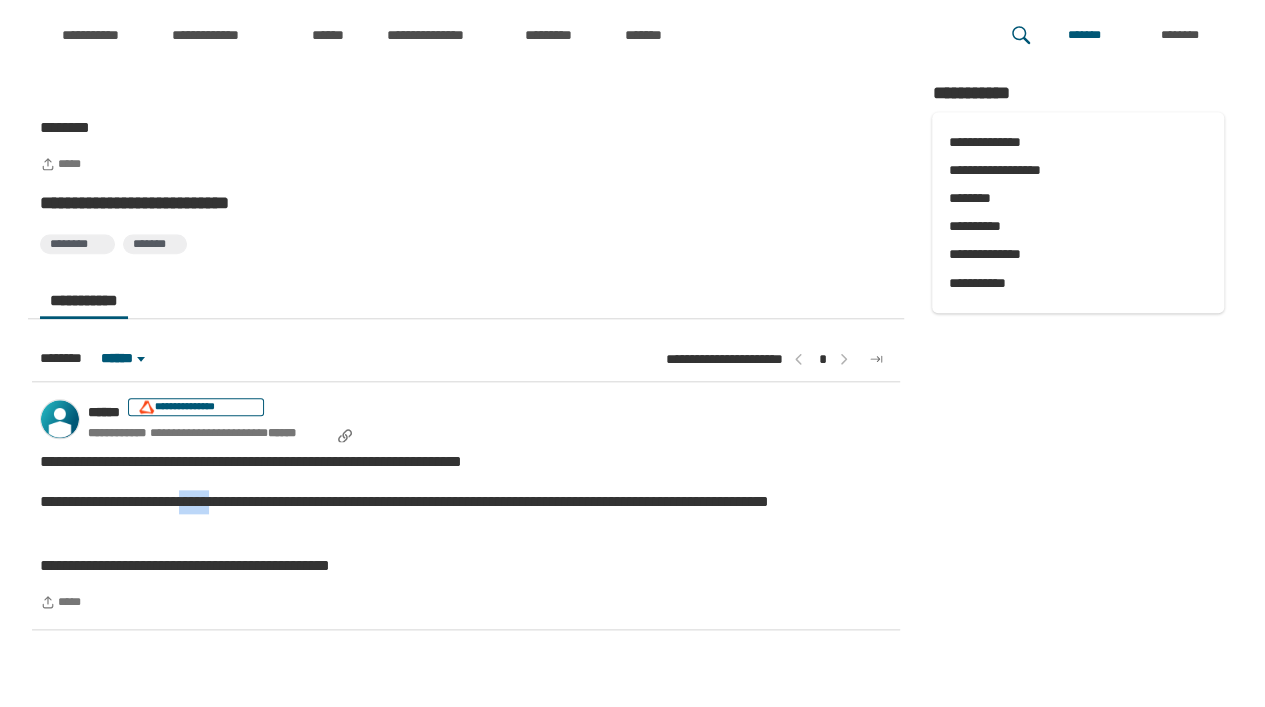 click on "**********" at bounding box center (466, 514) 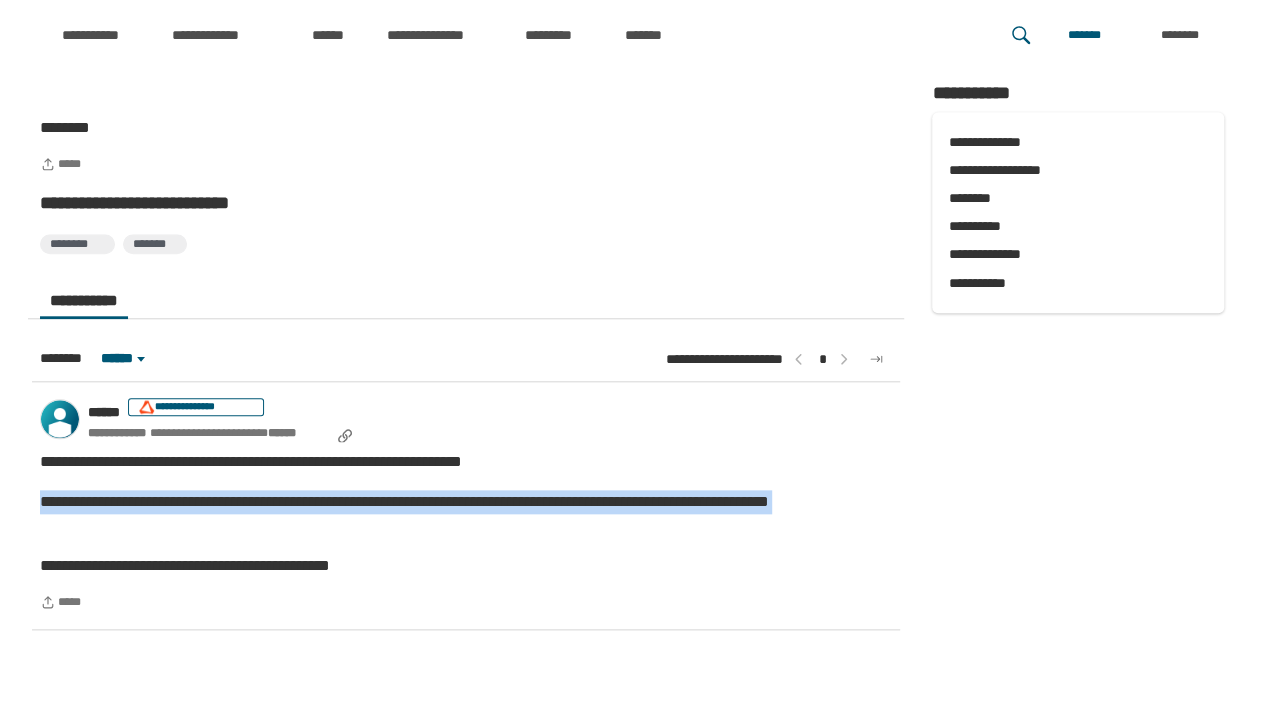 click on "**********" at bounding box center [466, 514] 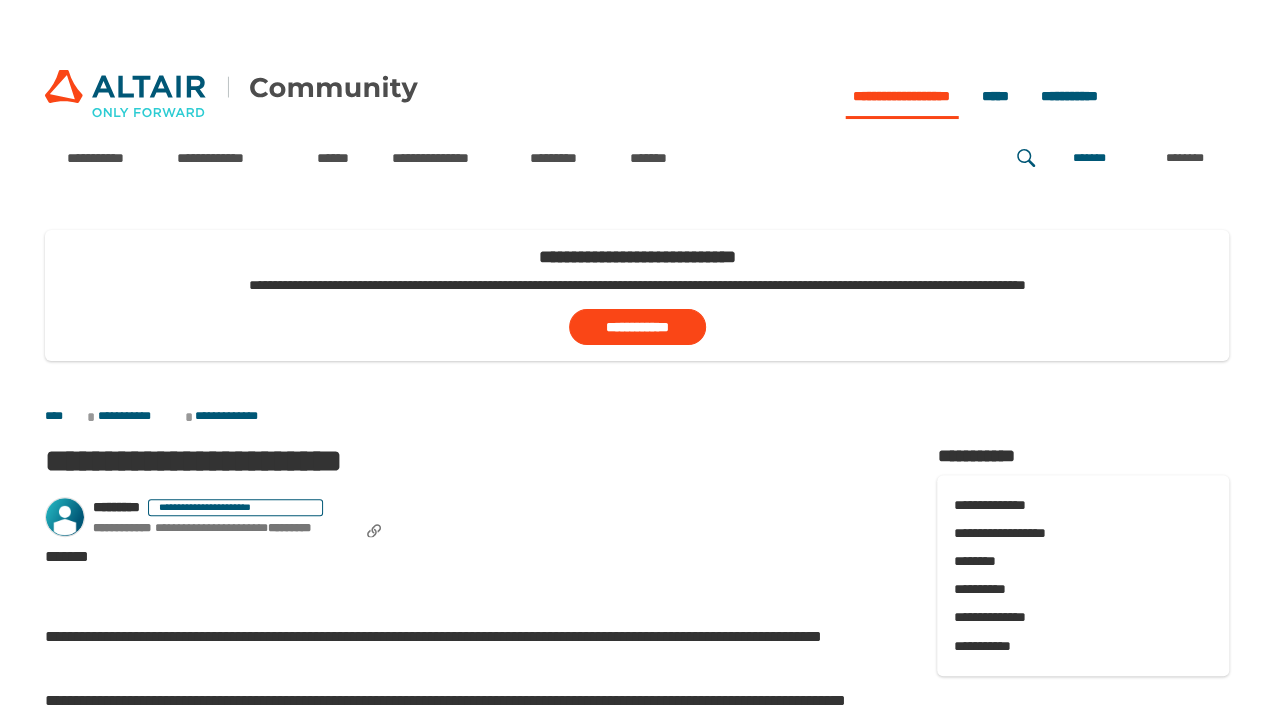 scroll, scrollTop: 22, scrollLeft: 0, axis: vertical 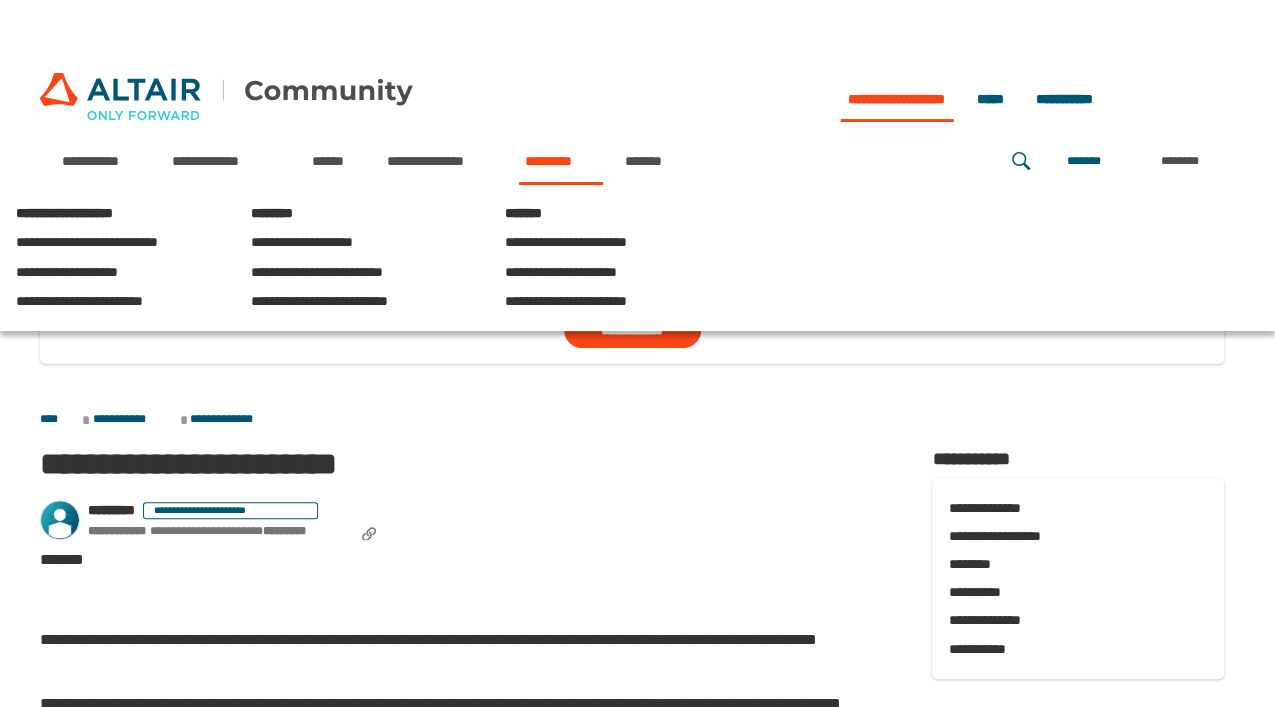 click on "*********" at bounding box center [561, 161] 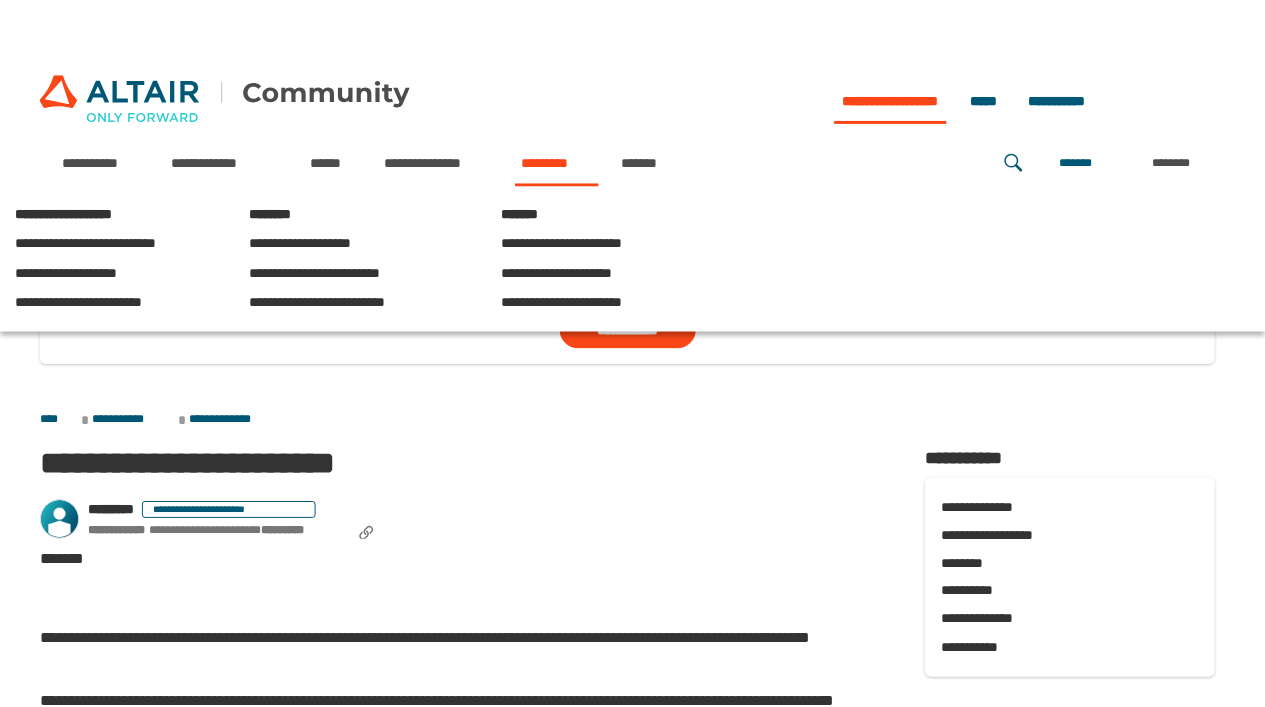 scroll, scrollTop: 0, scrollLeft: 0, axis: both 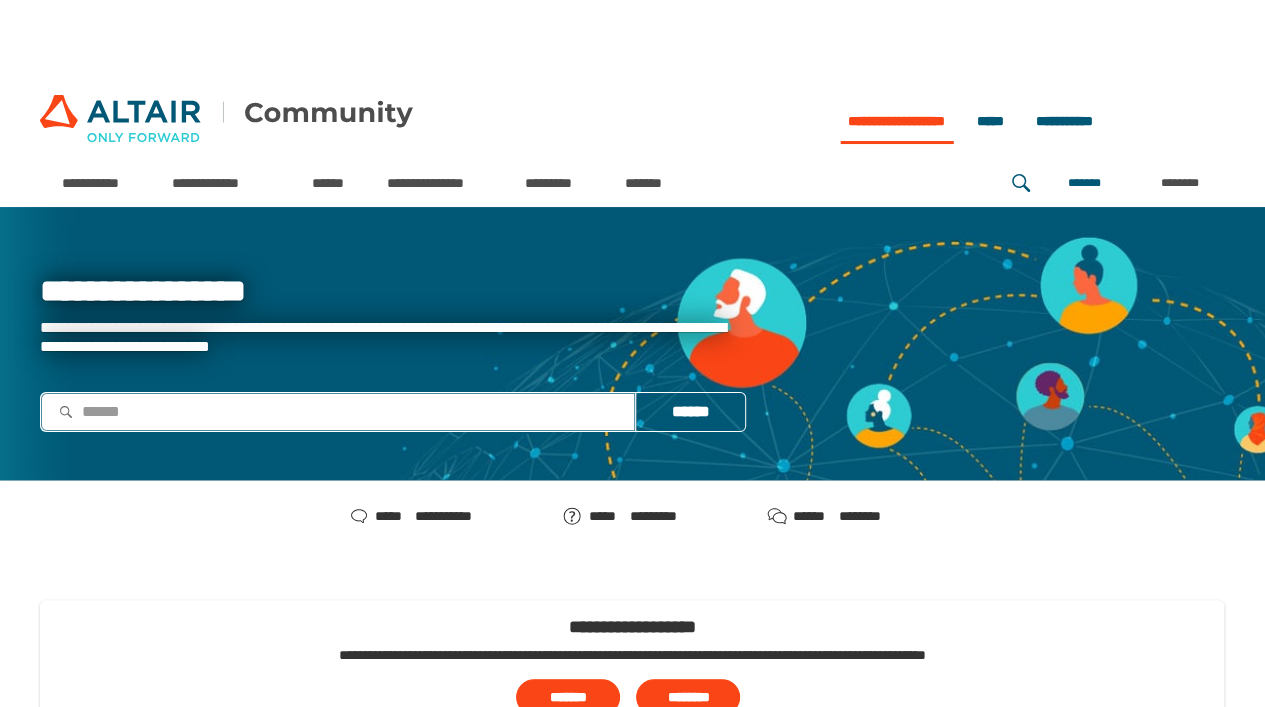 click at bounding box center [338, 412] 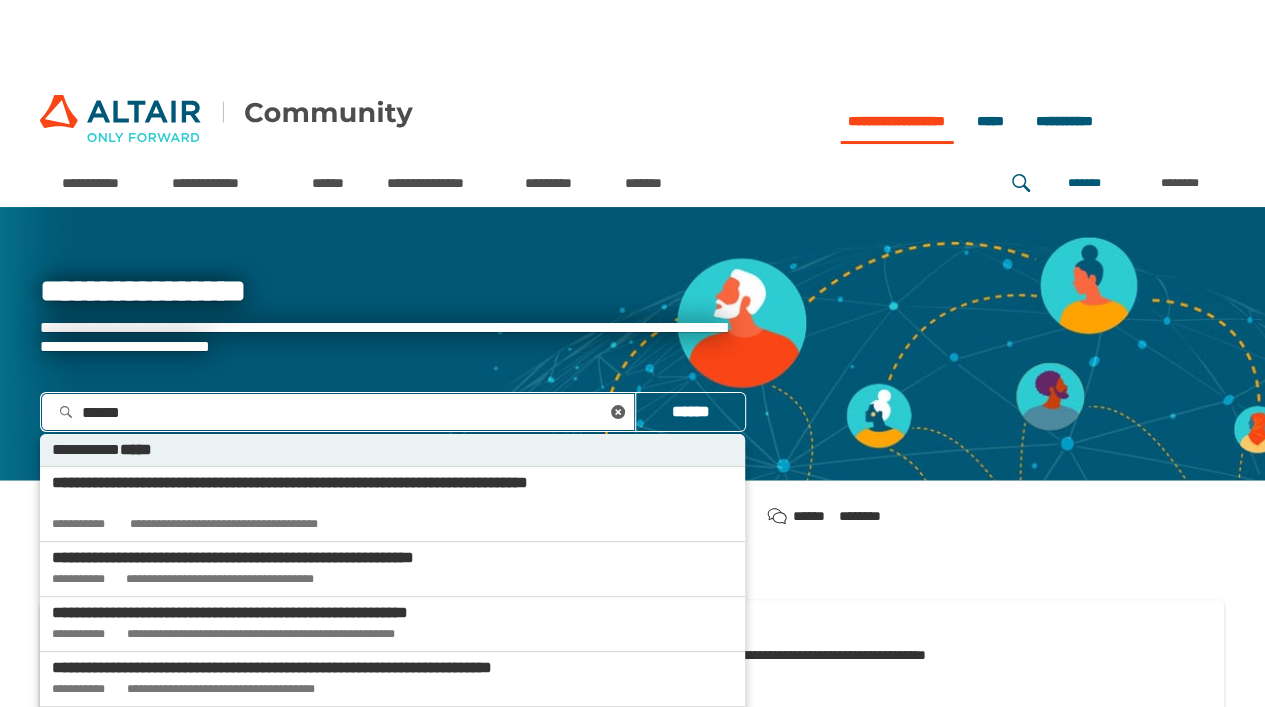 type on "*******" 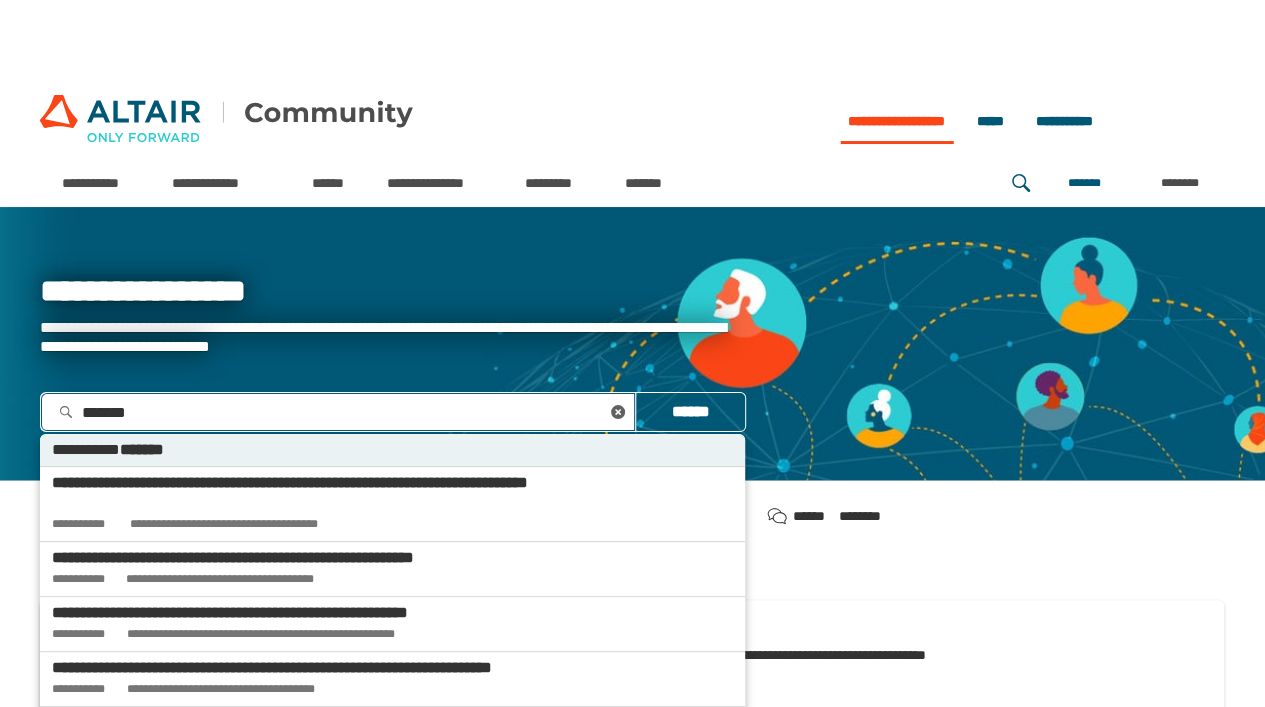 type 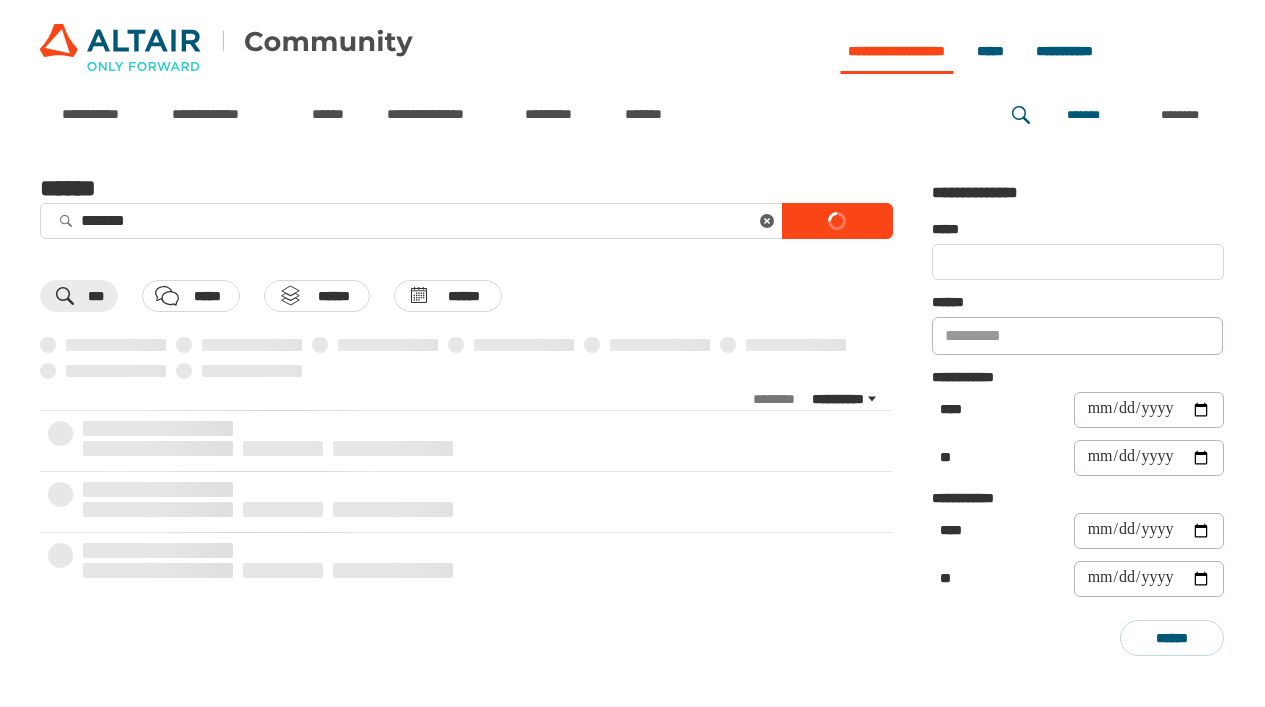 scroll, scrollTop: 0, scrollLeft: 0, axis: both 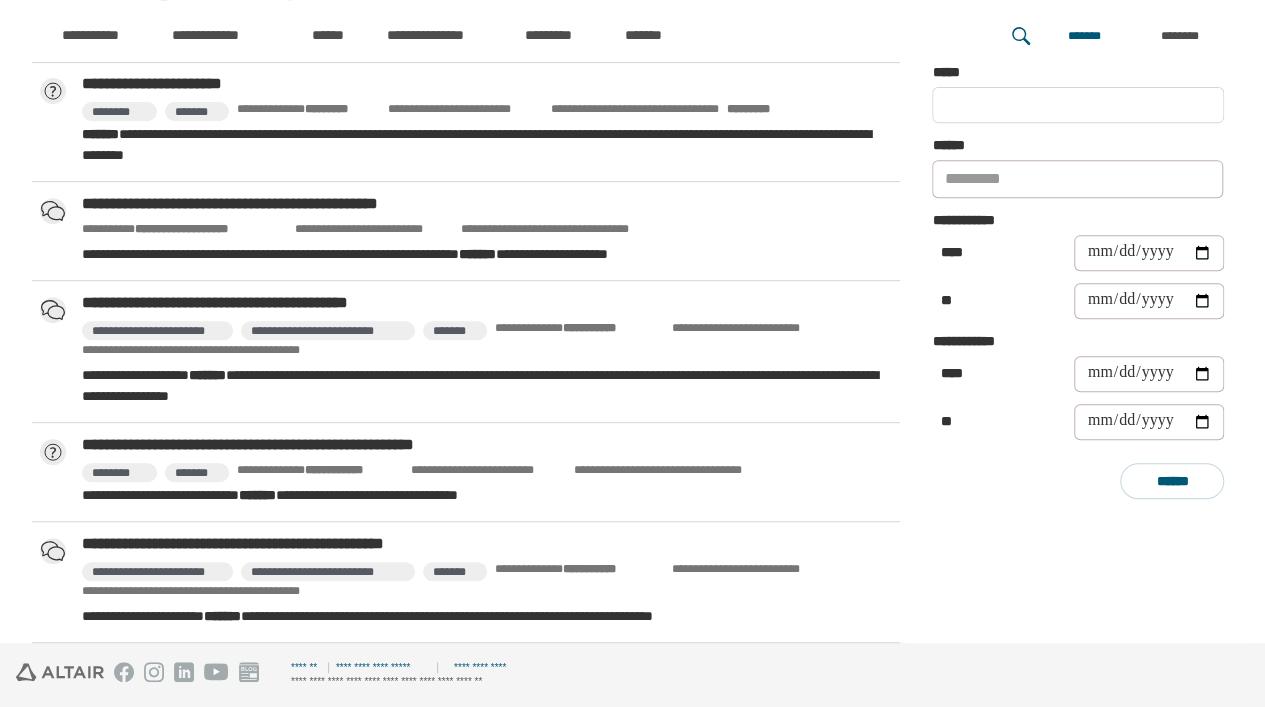 drag, startPoint x: 406, startPoint y: 297, endPoint x: 770, endPoint y: 469, distance: 402.5916 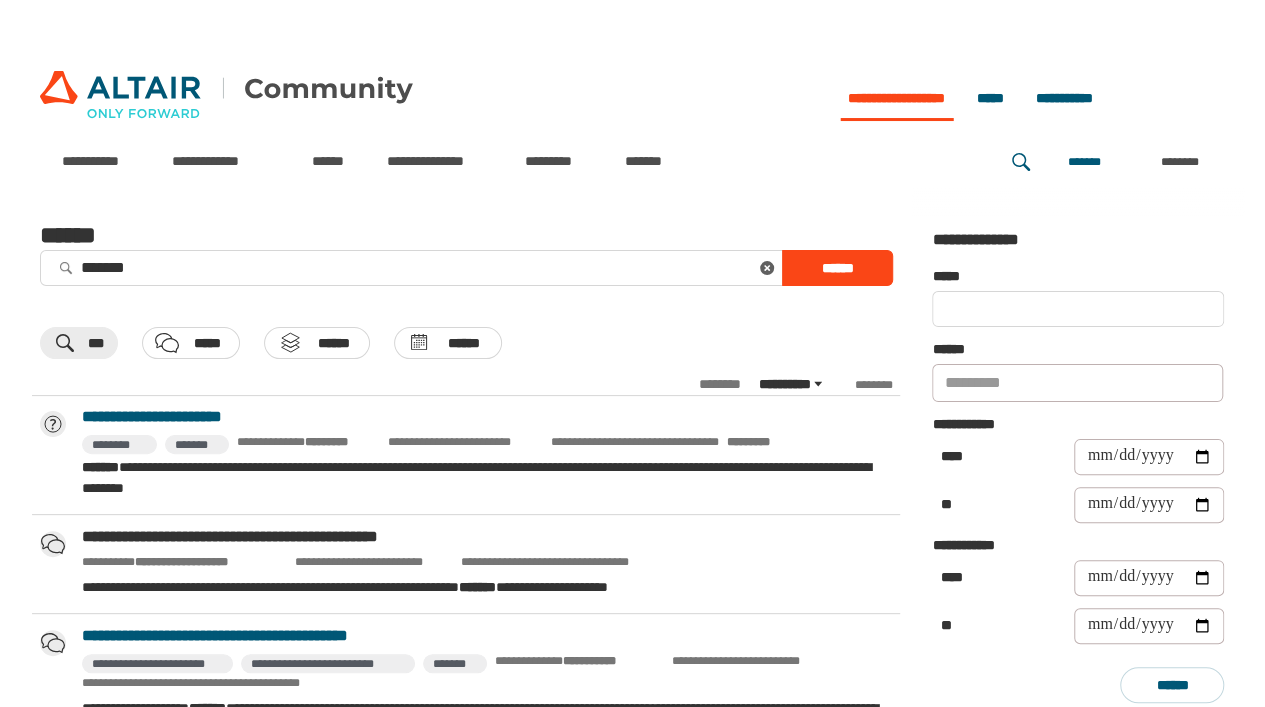 scroll, scrollTop: 0, scrollLeft: 0, axis: both 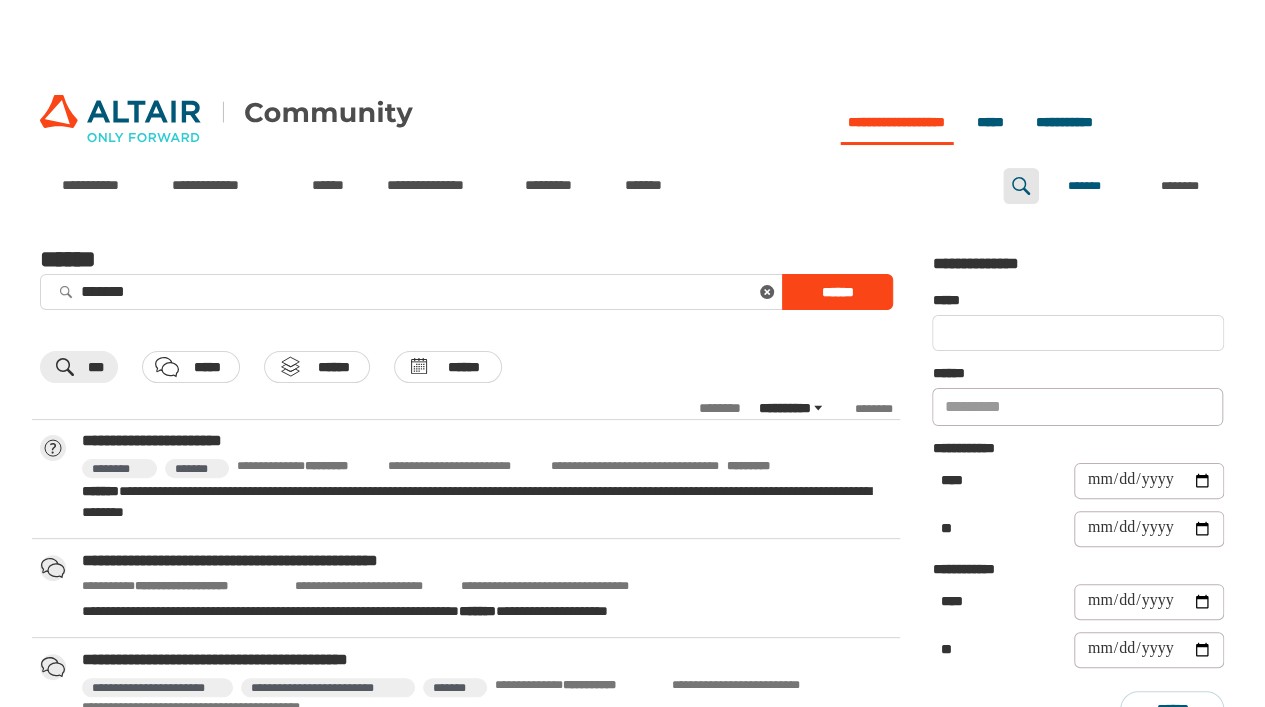 click at bounding box center [1021, 186] 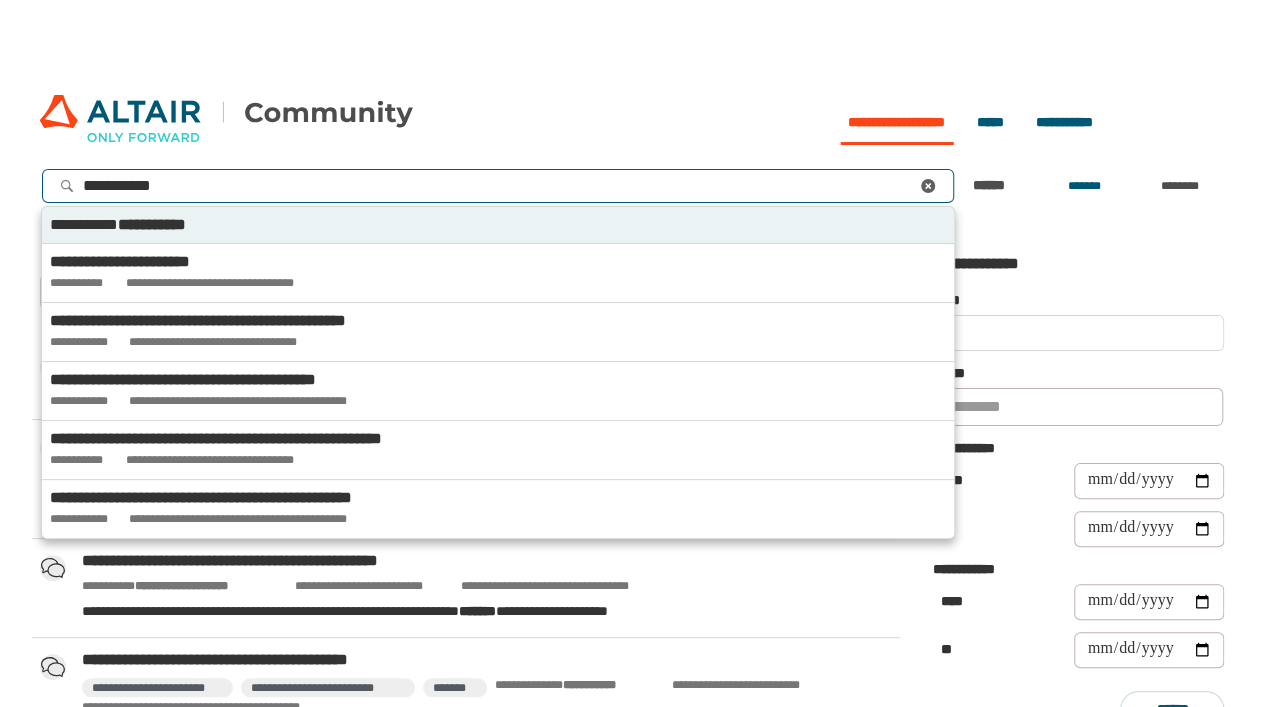 type on "**********" 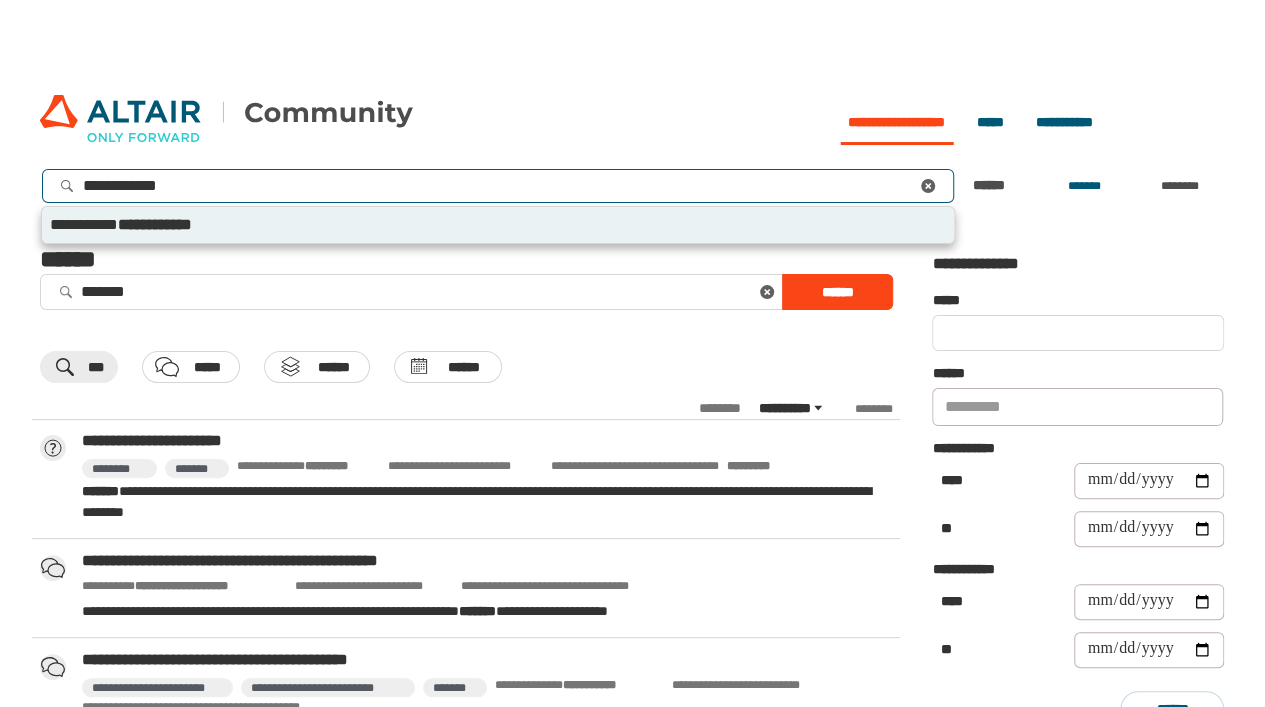 type on "**********" 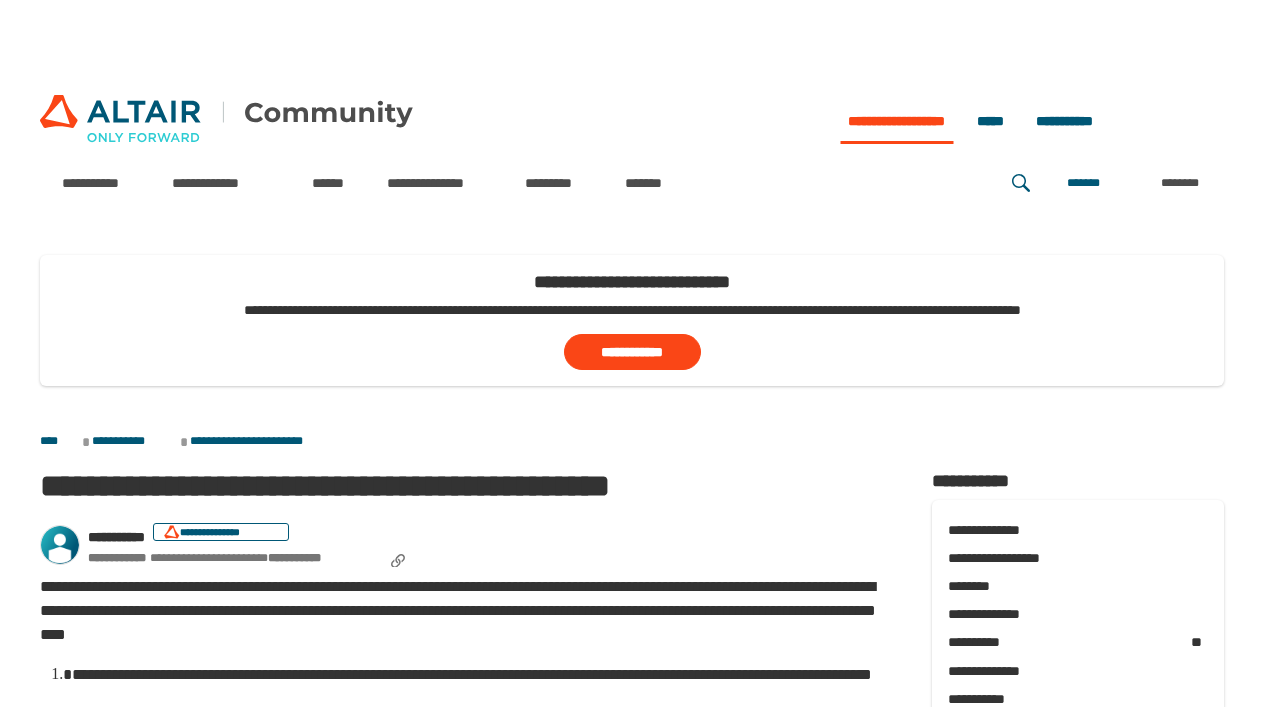 scroll, scrollTop: 0, scrollLeft: 0, axis: both 